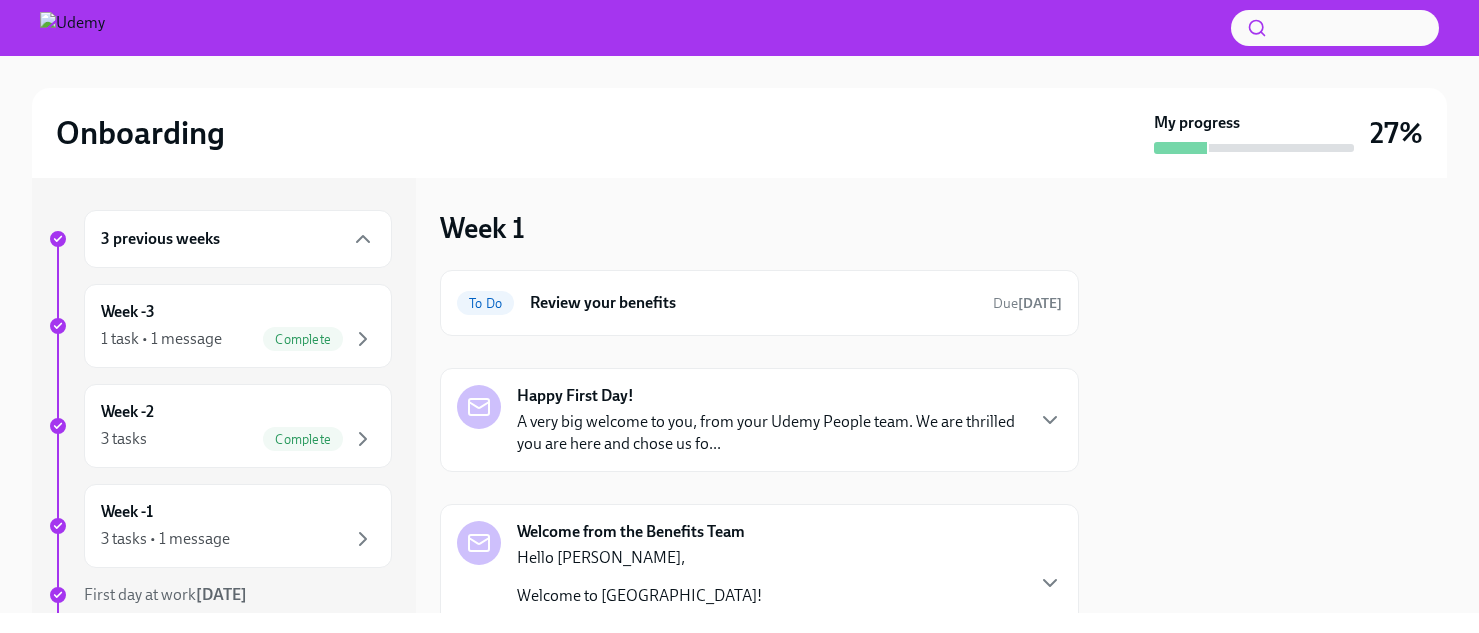 scroll, scrollTop: 0, scrollLeft: 0, axis: both 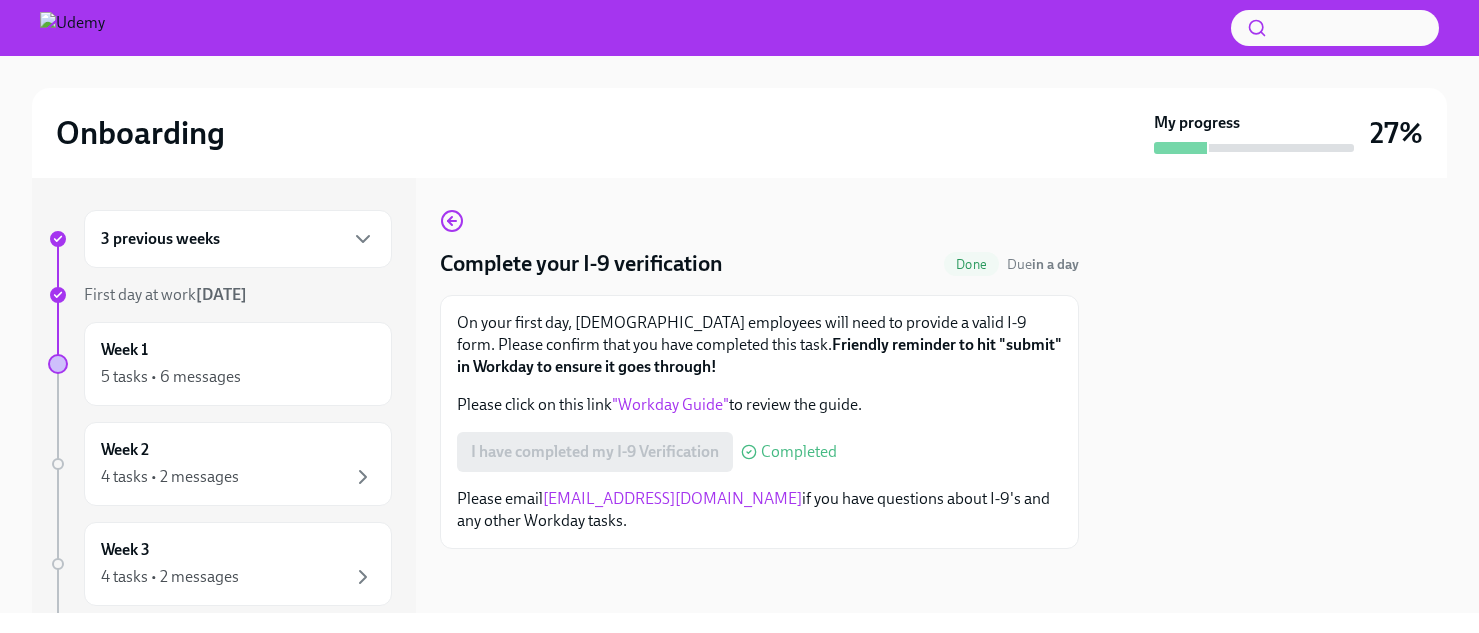click on "3 previous weeks" at bounding box center (238, 239) 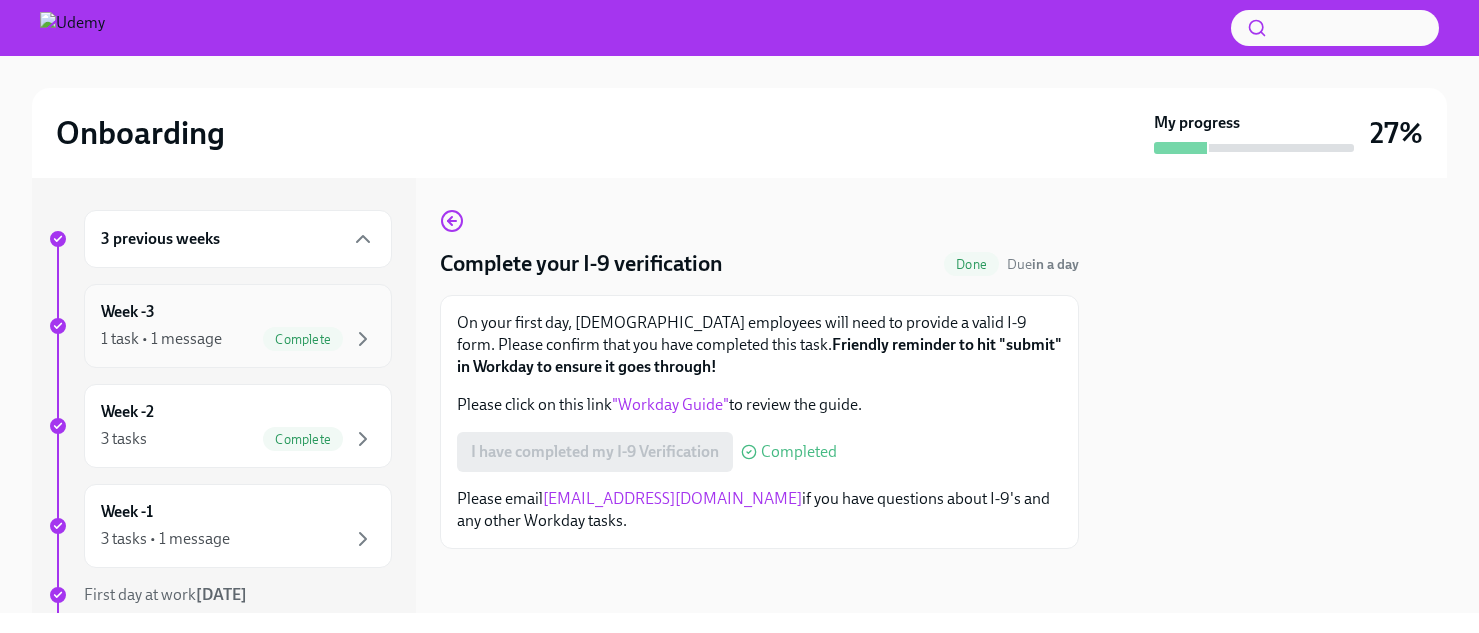 click on "1 task • 1 message Complete" at bounding box center [238, 339] 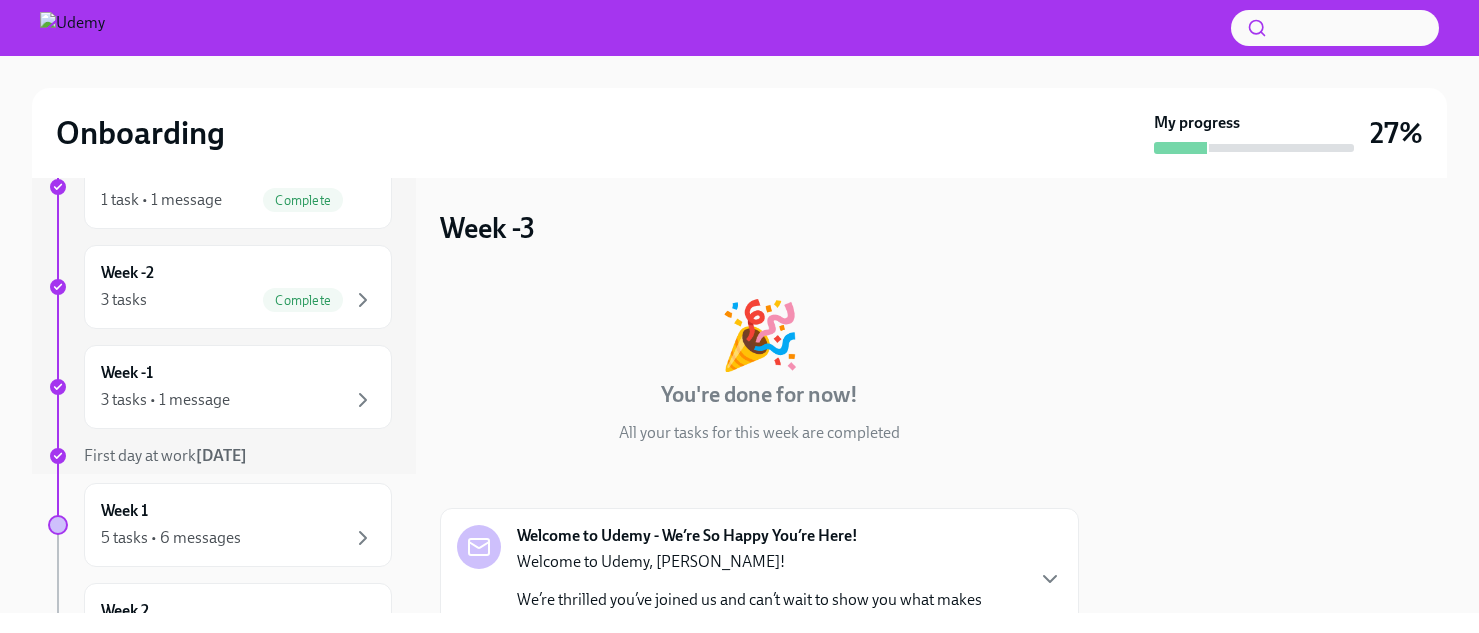 scroll, scrollTop: 149, scrollLeft: 0, axis: vertical 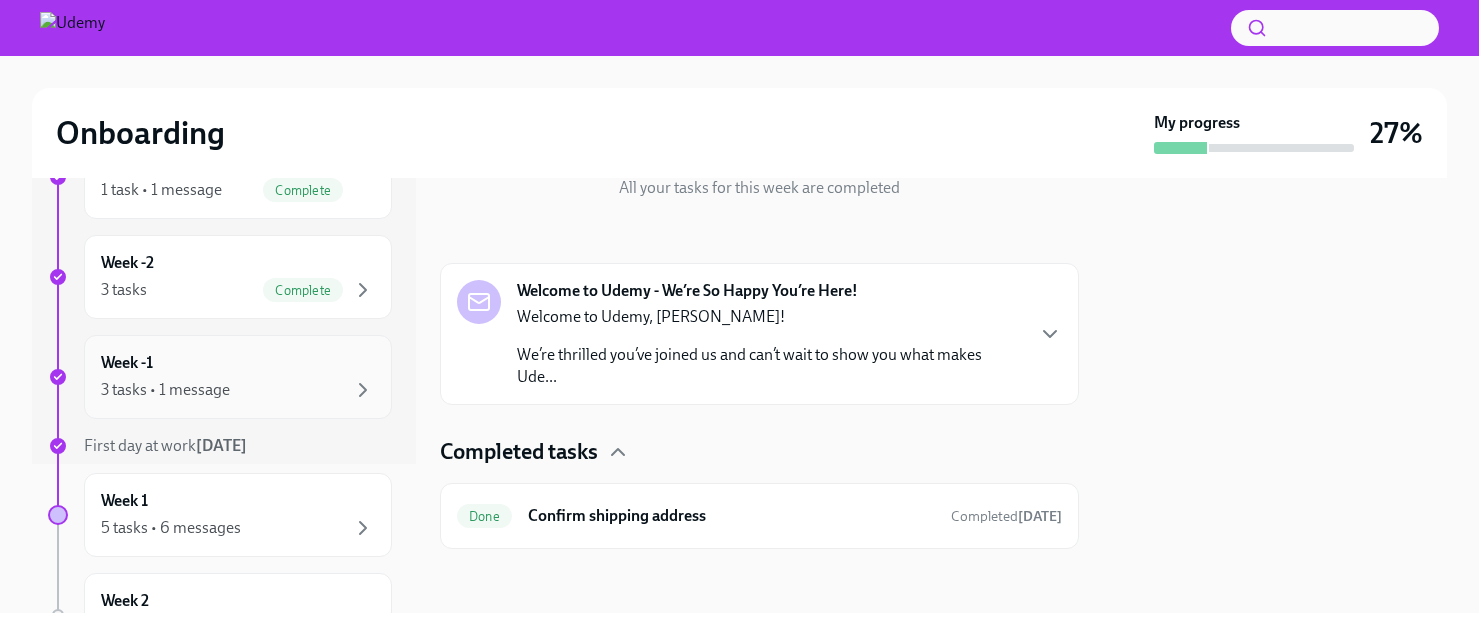 click on "Week -1 3 tasks • 1 message" at bounding box center [238, 377] 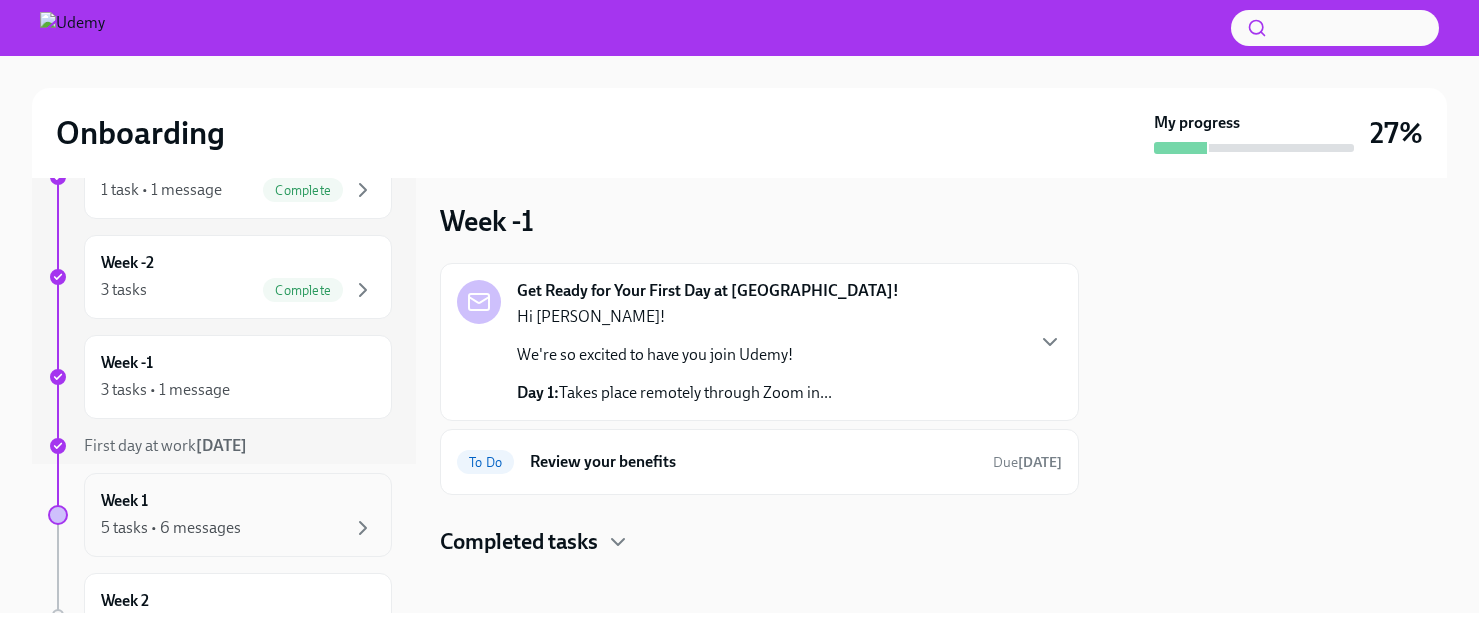 click on "Week 1 5 tasks • 6 messages" at bounding box center (238, 515) 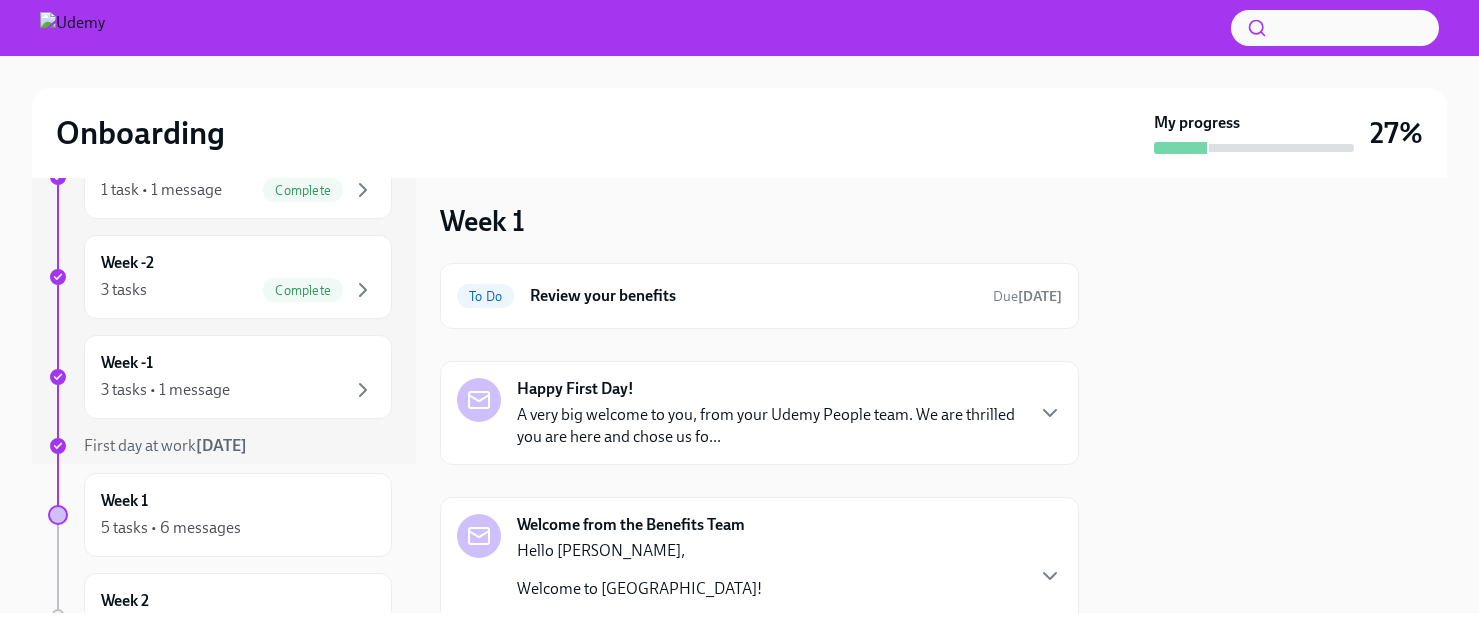 scroll, scrollTop: 237, scrollLeft: 0, axis: vertical 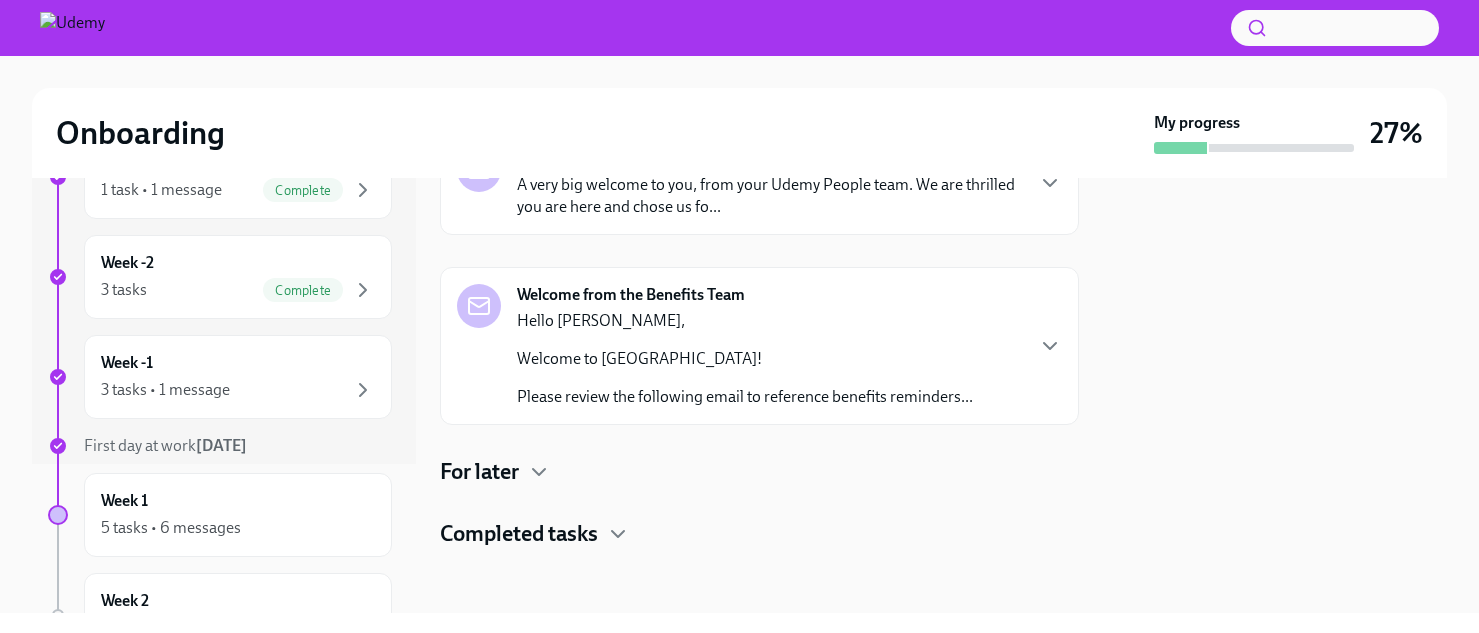 click on "For later" at bounding box center [479, 472] 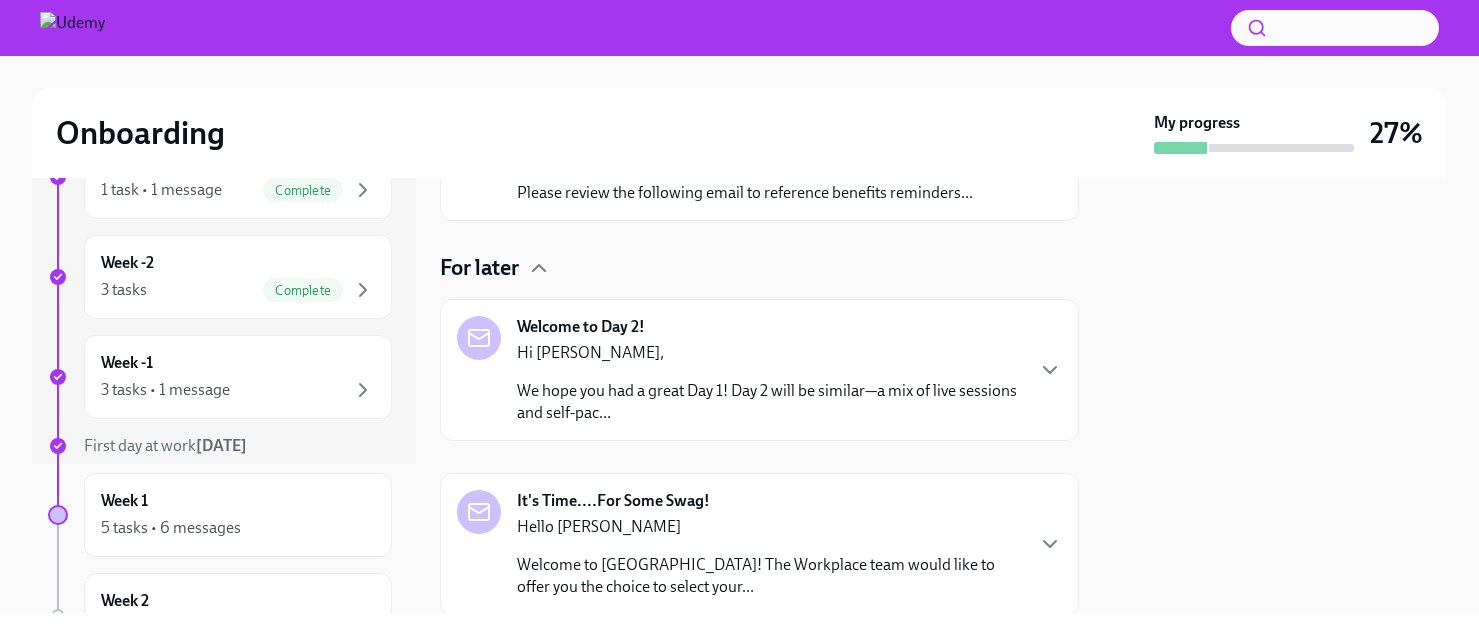 scroll, scrollTop: 437, scrollLeft: 0, axis: vertical 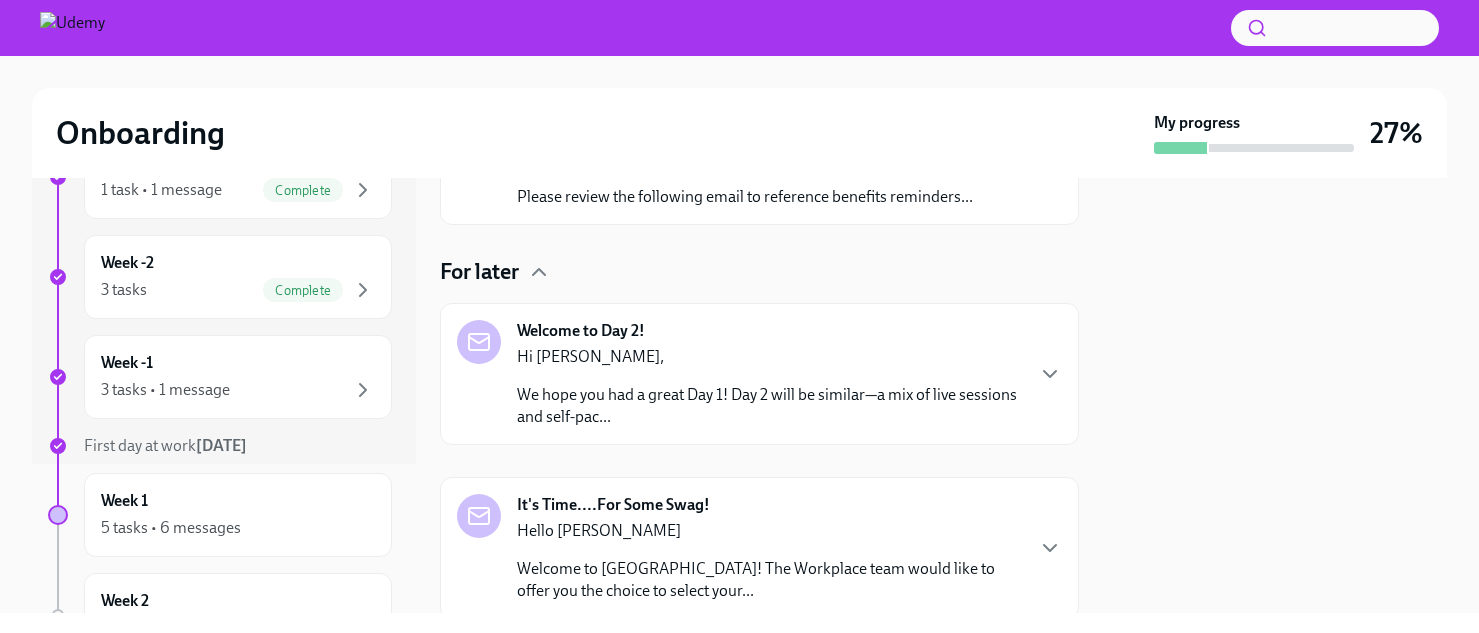click on "Hi Marisa," at bounding box center [769, 357] 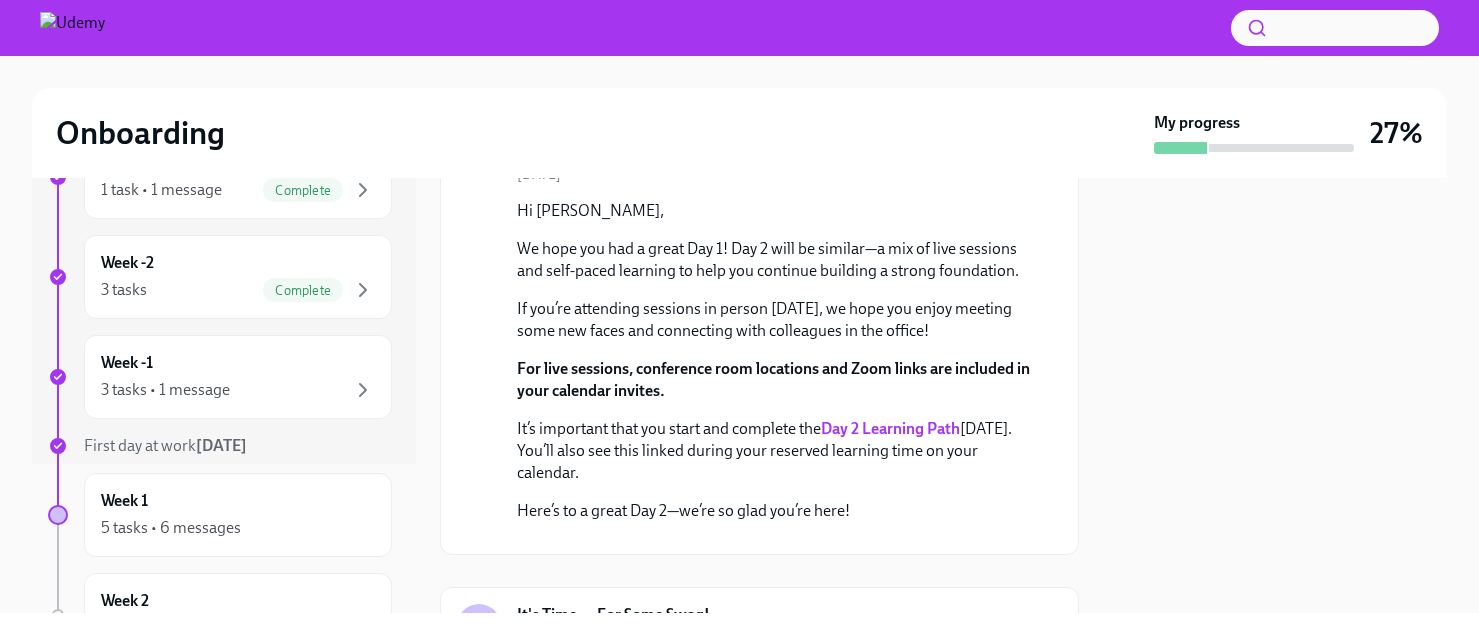 scroll, scrollTop: 650, scrollLeft: 0, axis: vertical 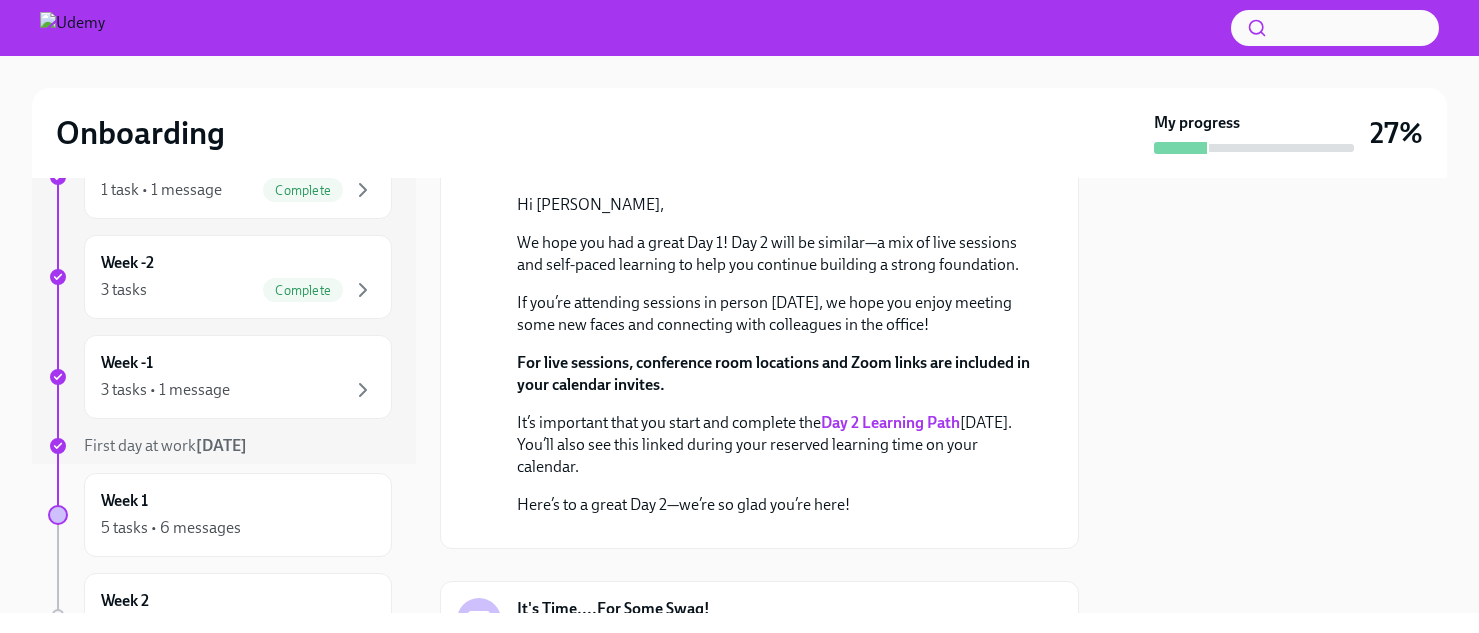 click on "Day 2 Learning Path" at bounding box center [890, 422] 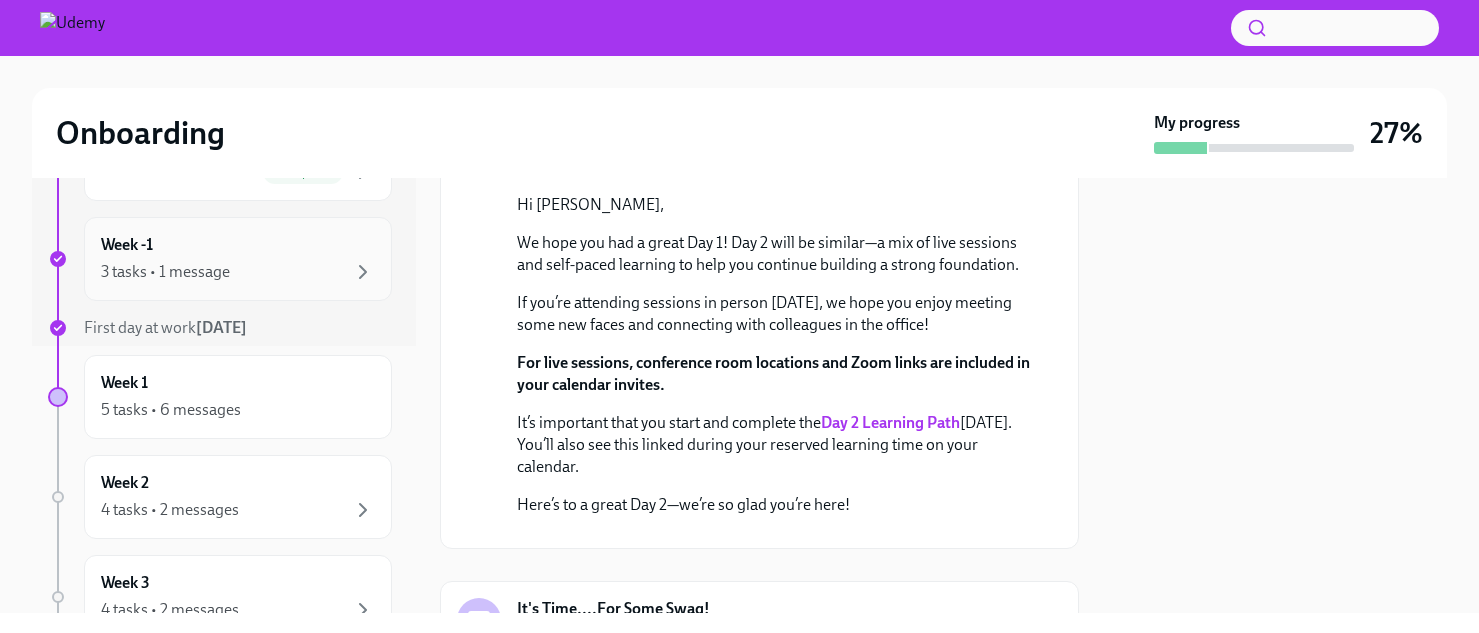 scroll, scrollTop: 271, scrollLeft: 0, axis: vertical 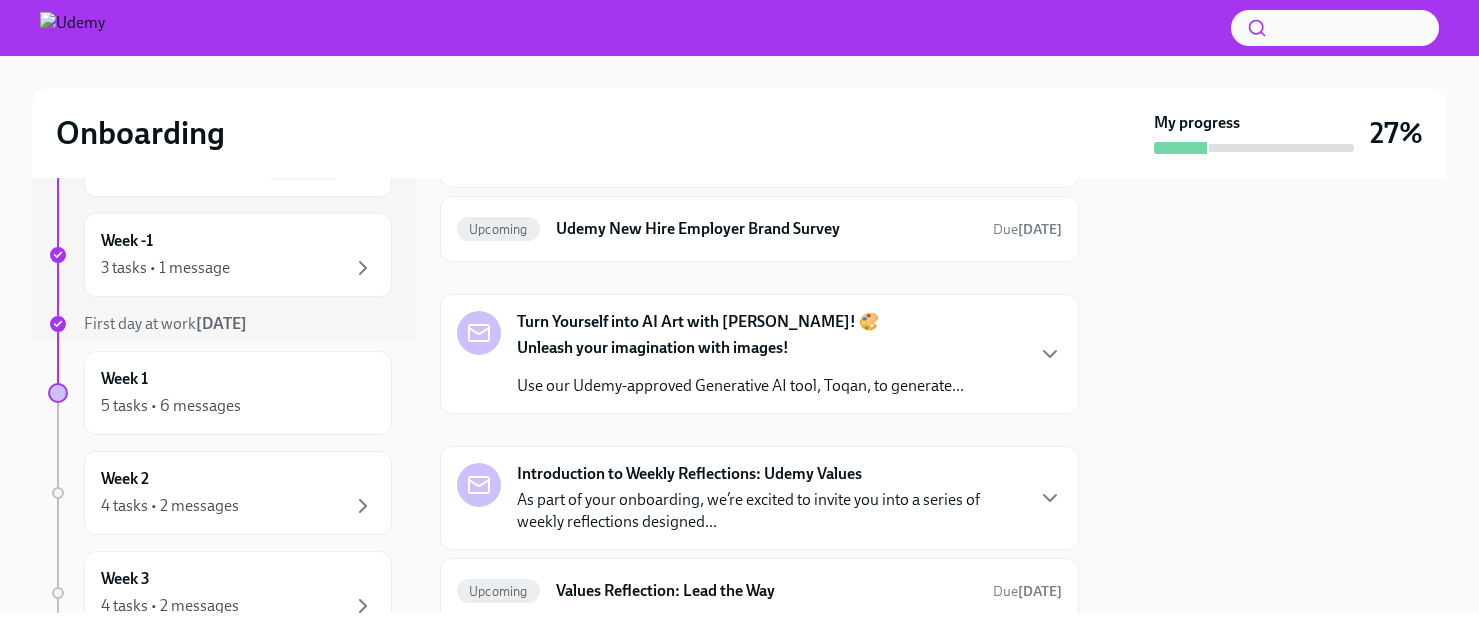 click on "It's Time....For Some Swag! Hello Marisa
Welcome to Udemy! The Workplace team would like to offer you the choice to select your..." at bounding box center (759, 117) 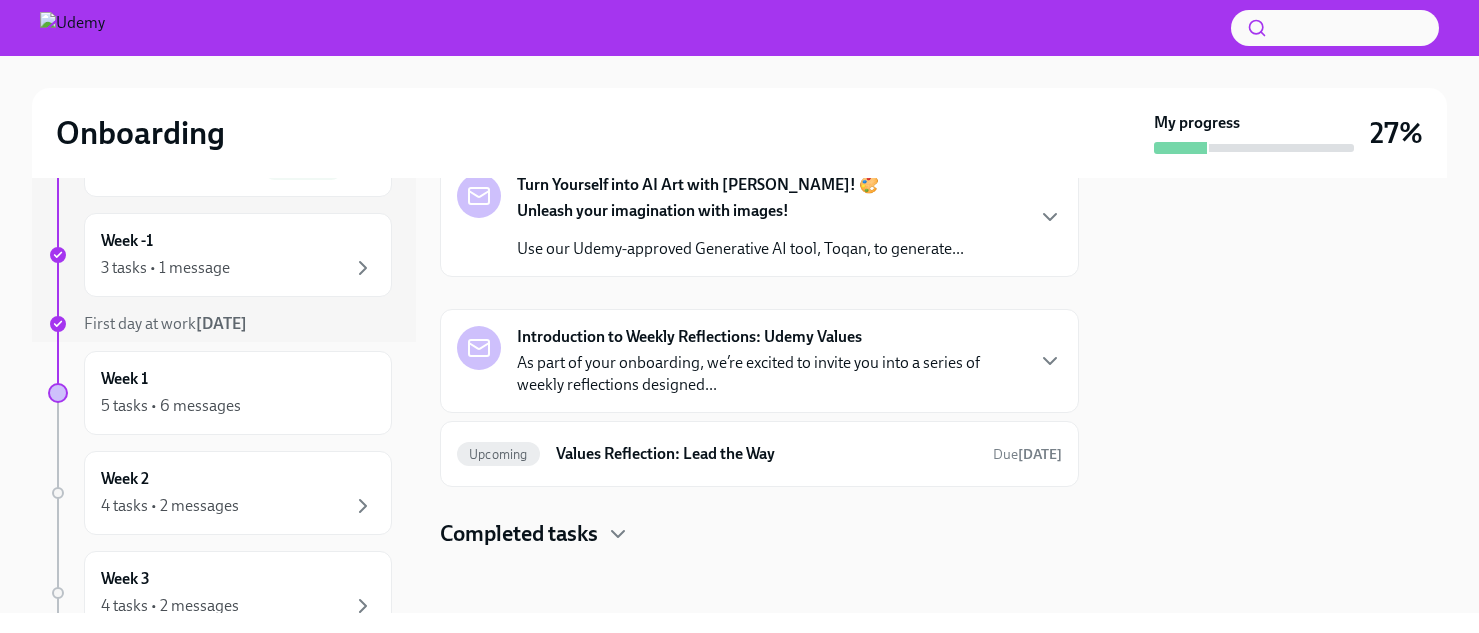 scroll, scrollTop: 2089, scrollLeft: 0, axis: vertical 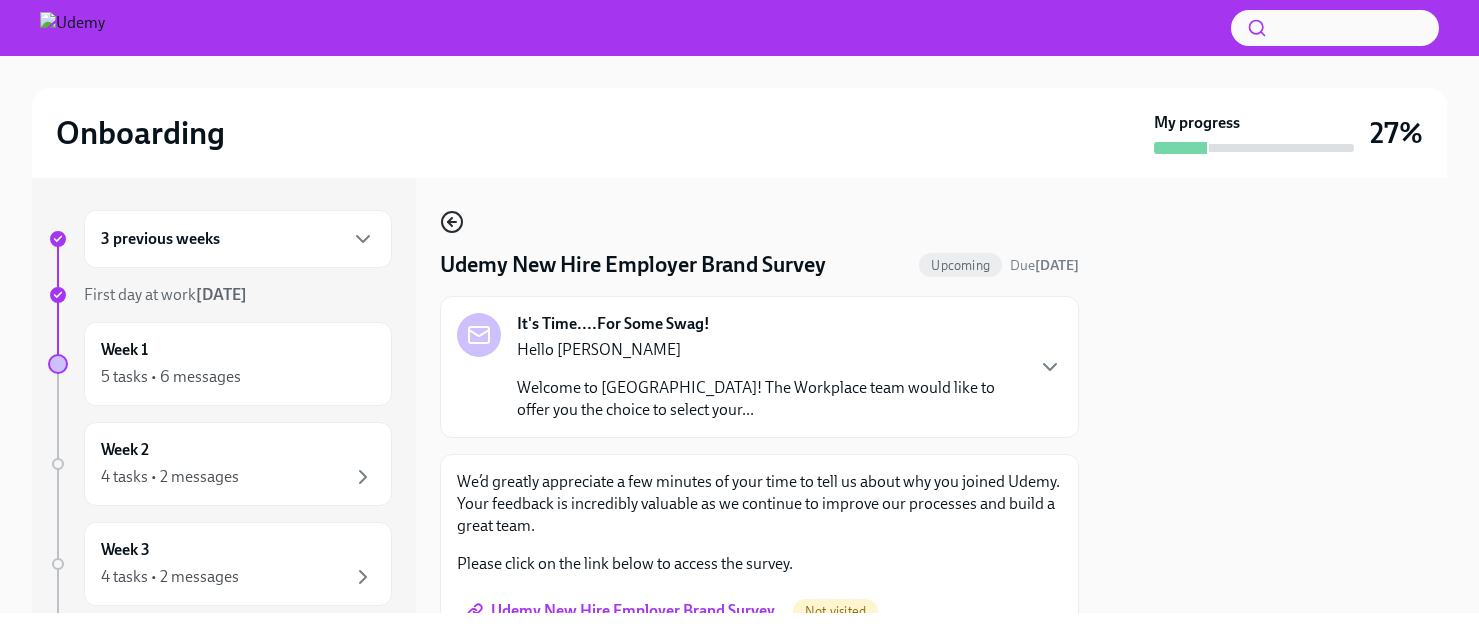 click 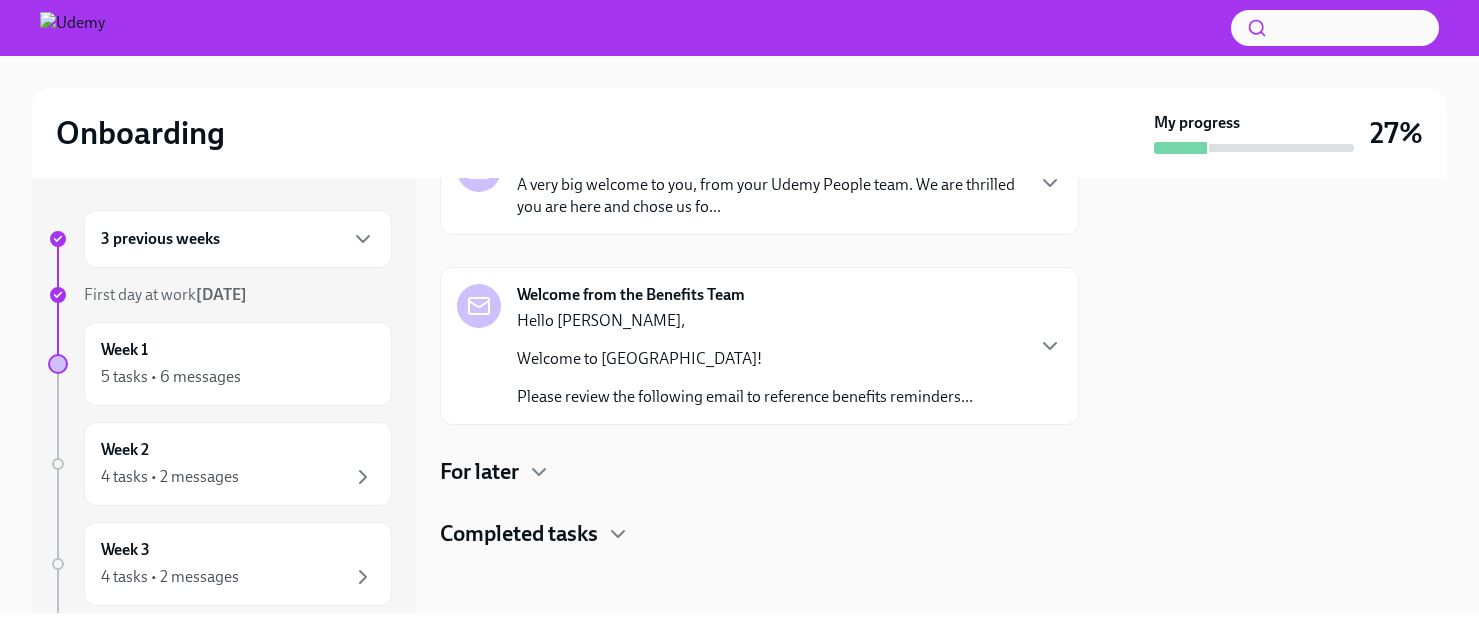 scroll, scrollTop: 0, scrollLeft: 0, axis: both 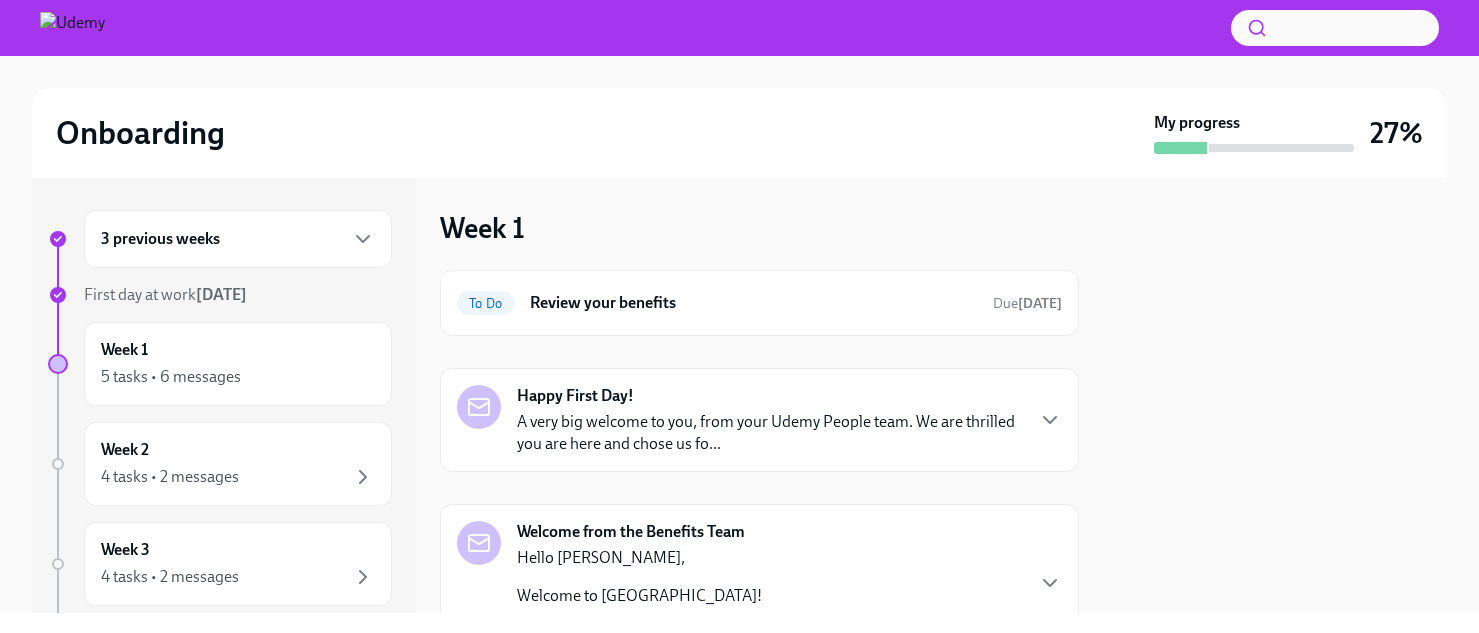 click on "3 previous weeks" at bounding box center [238, 239] 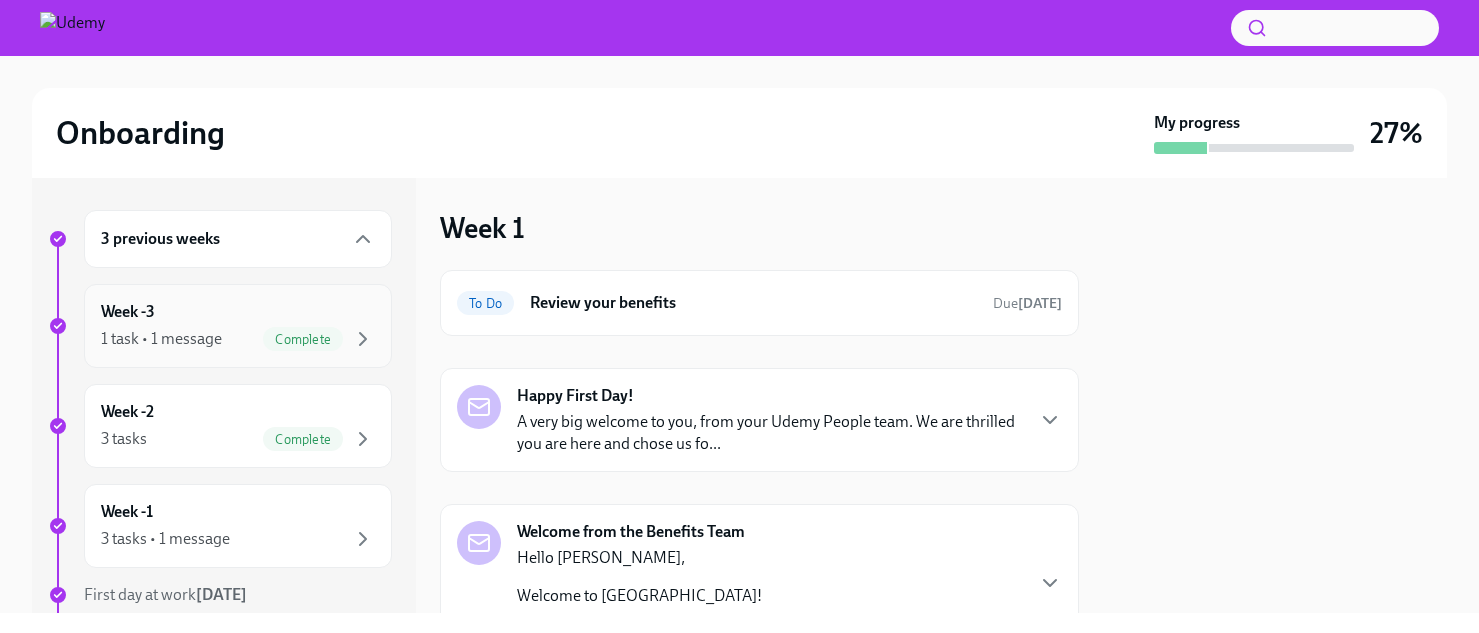 click on "Week -3 1 task • 1 message Complete" at bounding box center [238, 326] 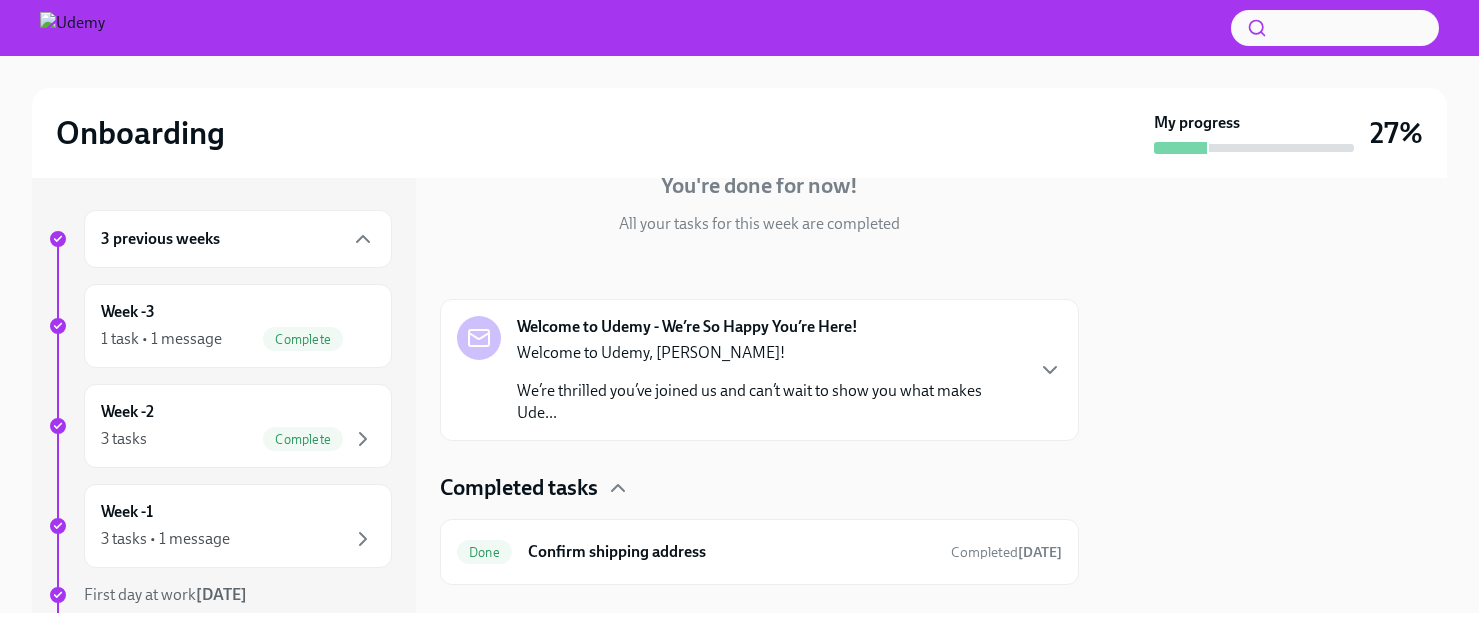 scroll, scrollTop: 245, scrollLeft: 0, axis: vertical 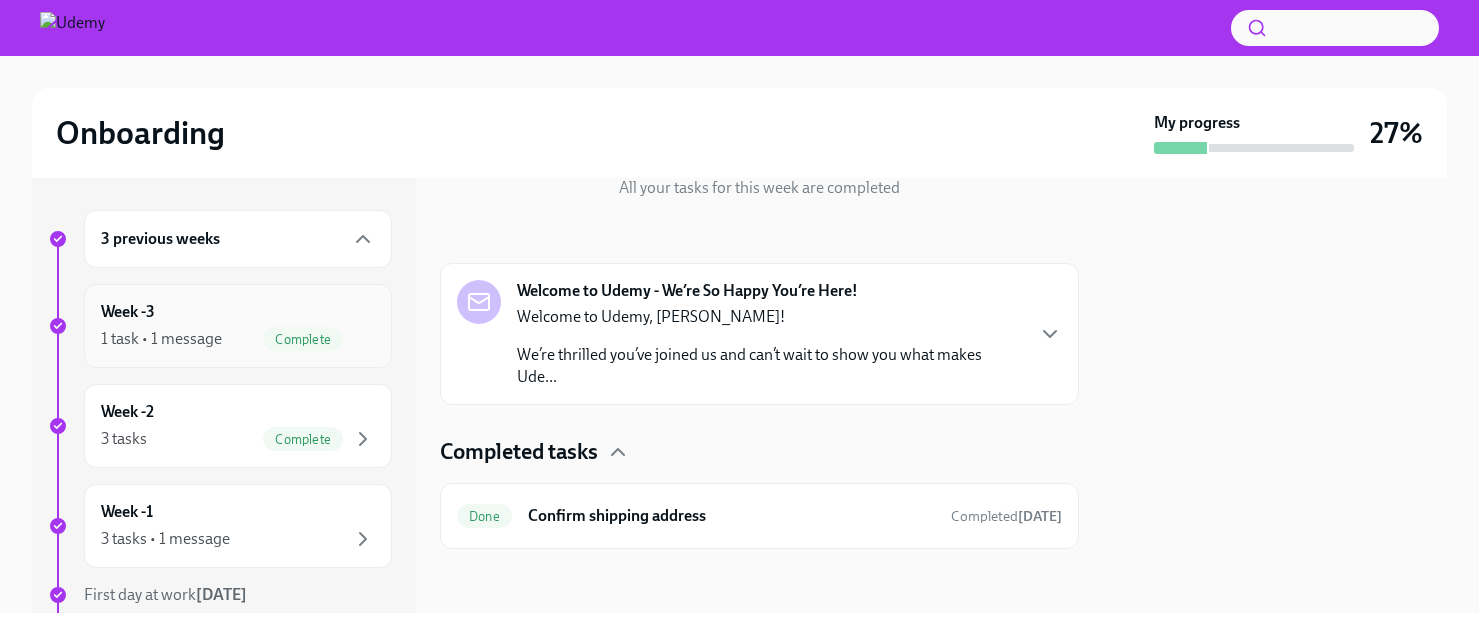 click on "Week -3 1 task • 1 message Complete" at bounding box center [238, 326] 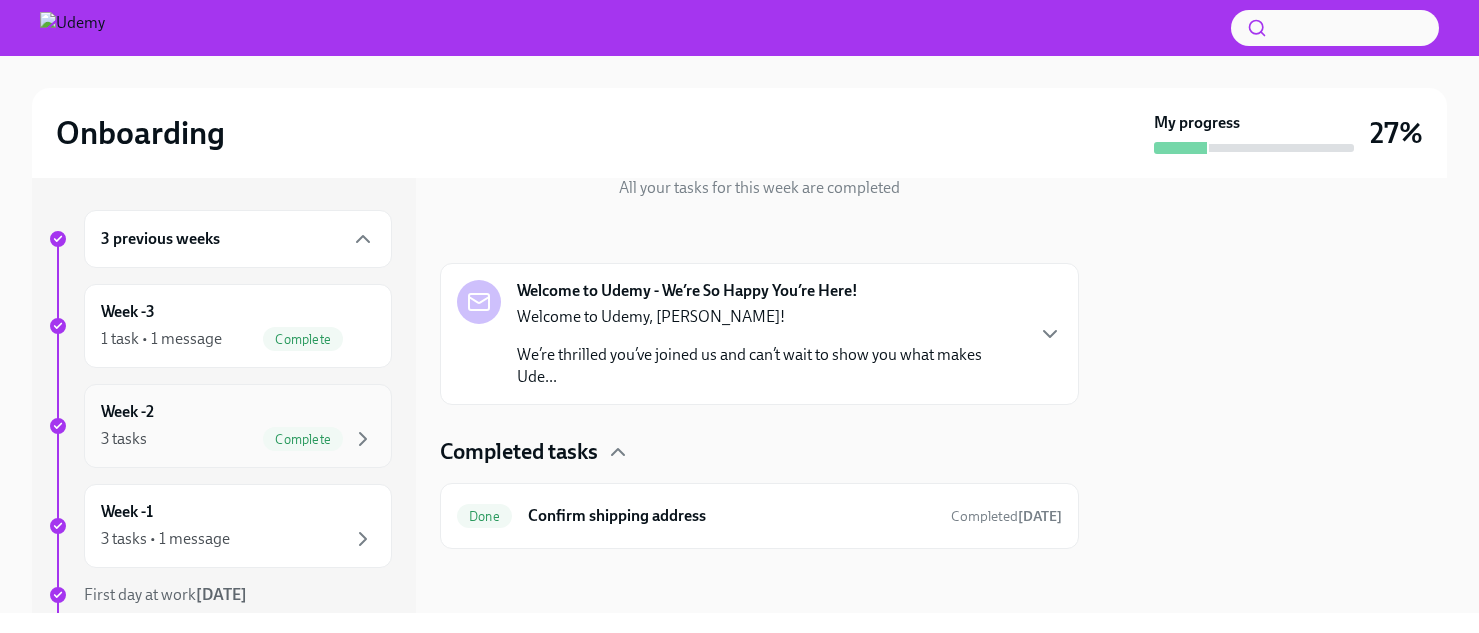 click on "Week -2 3 tasks Complete" at bounding box center [238, 426] 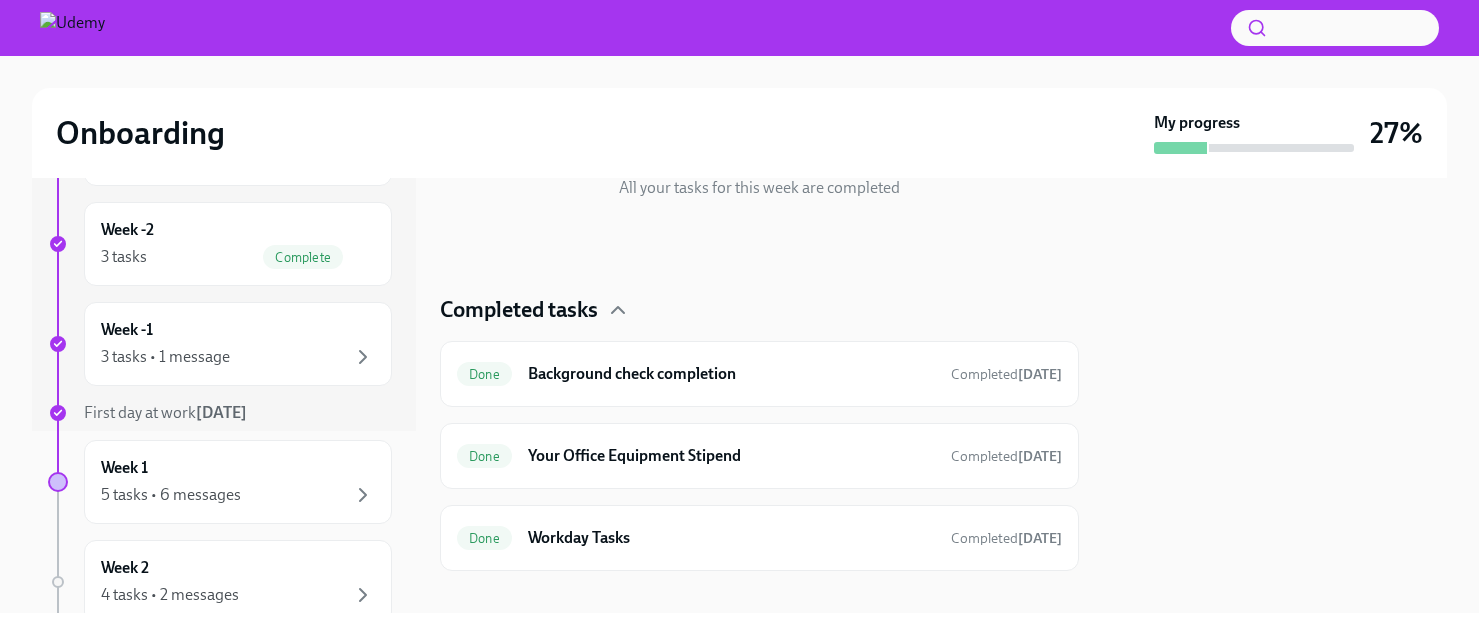 scroll, scrollTop: 194, scrollLeft: 0, axis: vertical 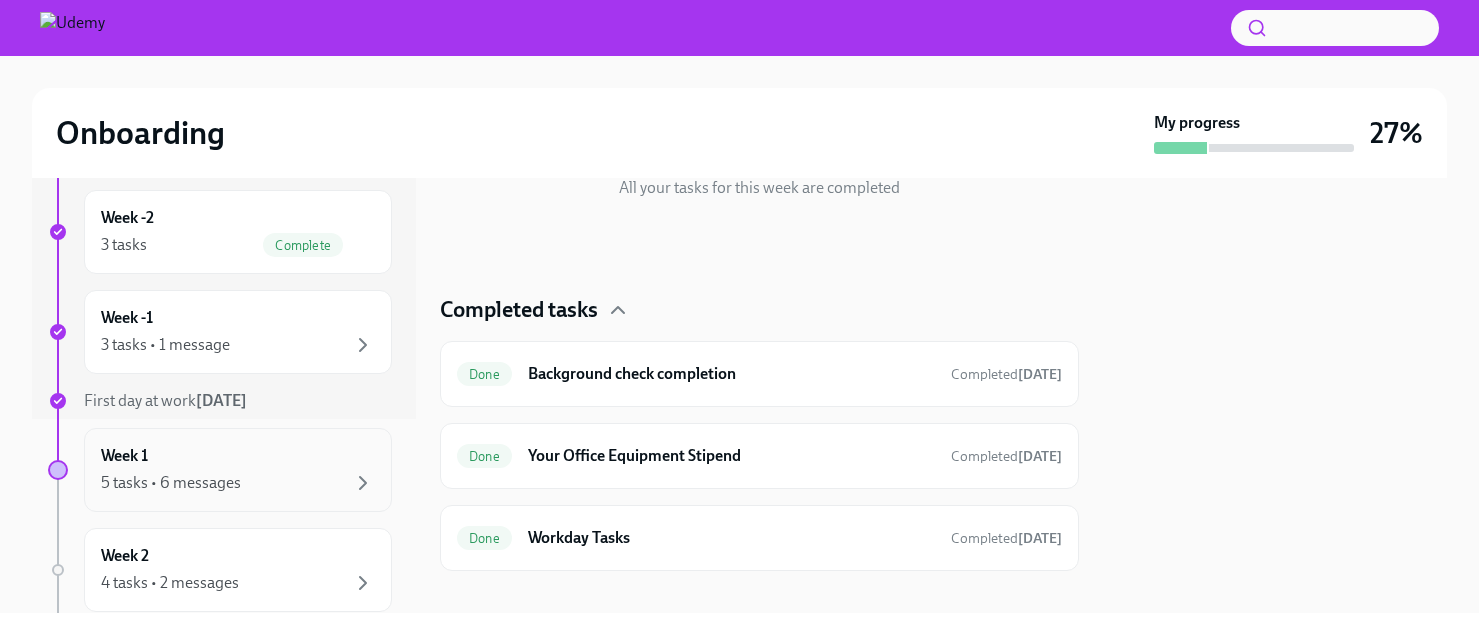 click on "Week 1 5 tasks • 6 messages" at bounding box center (238, 470) 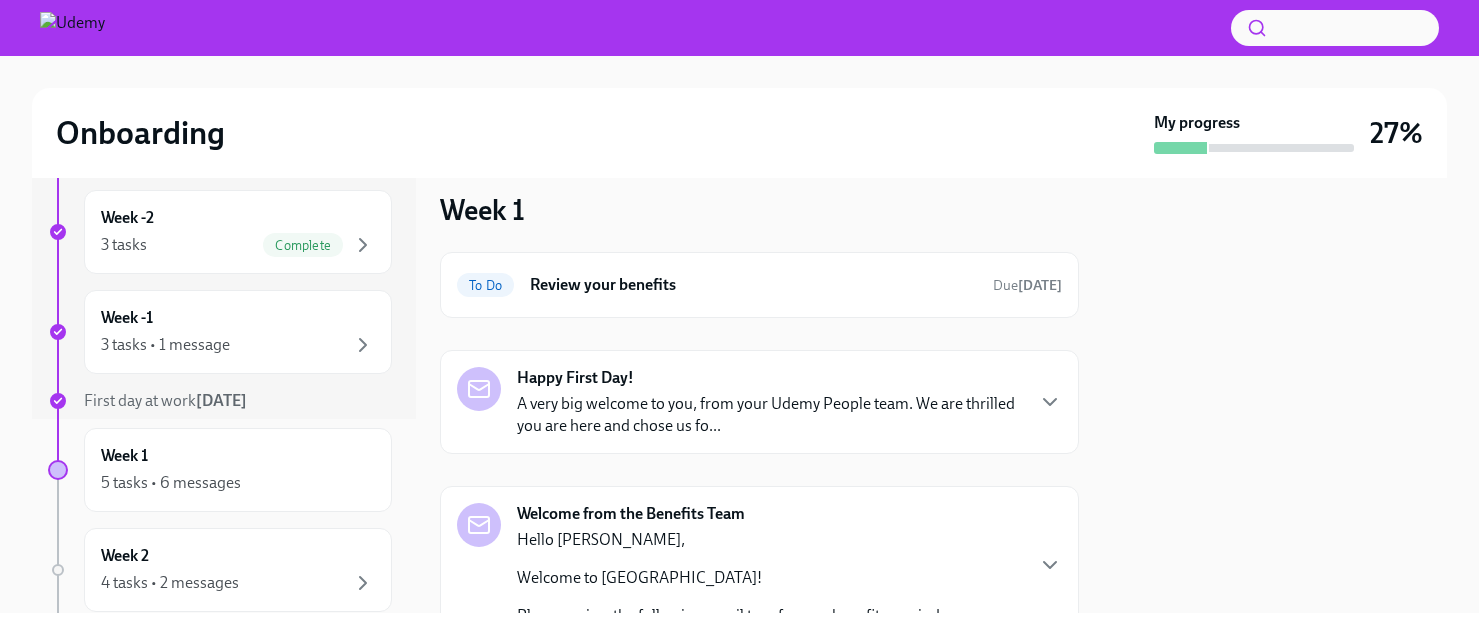 click on "A very big welcome to you, from your Udemy People team. We are thrilled you are here and chose us fo..." at bounding box center [769, 415] 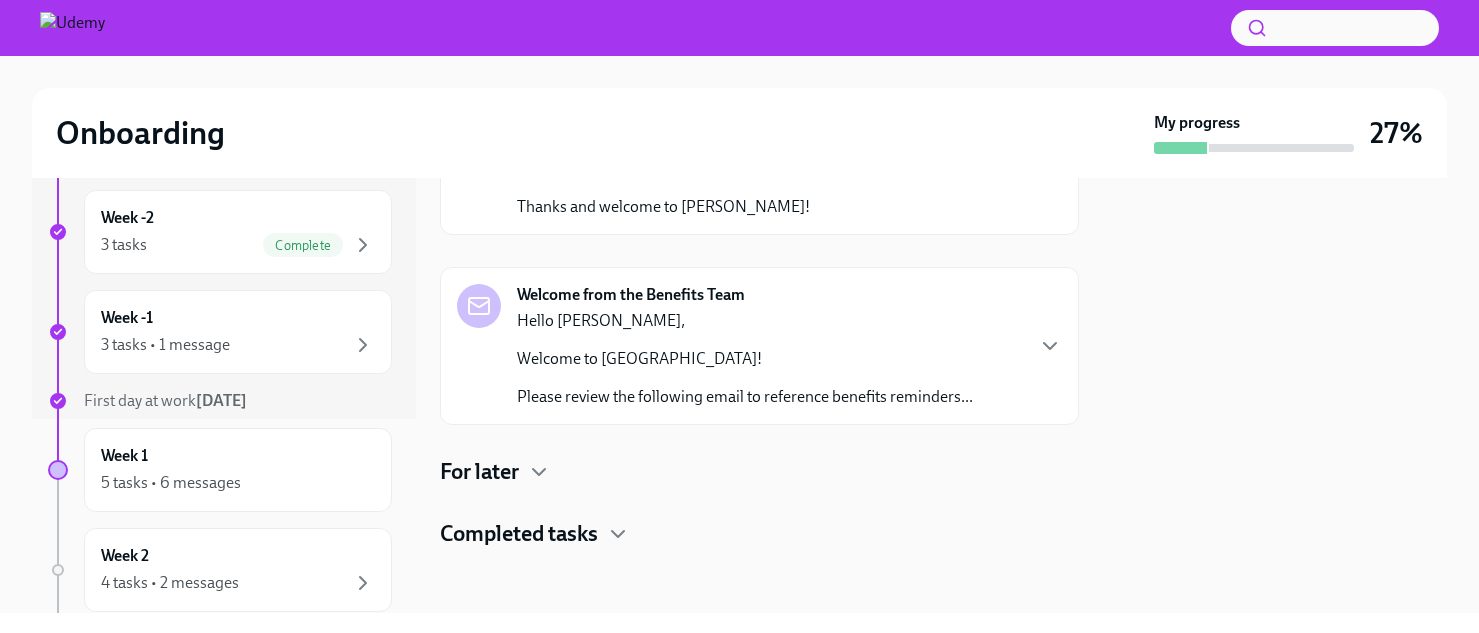 scroll, scrollTop: 1256, scrollLeft: 0, axis: vertical 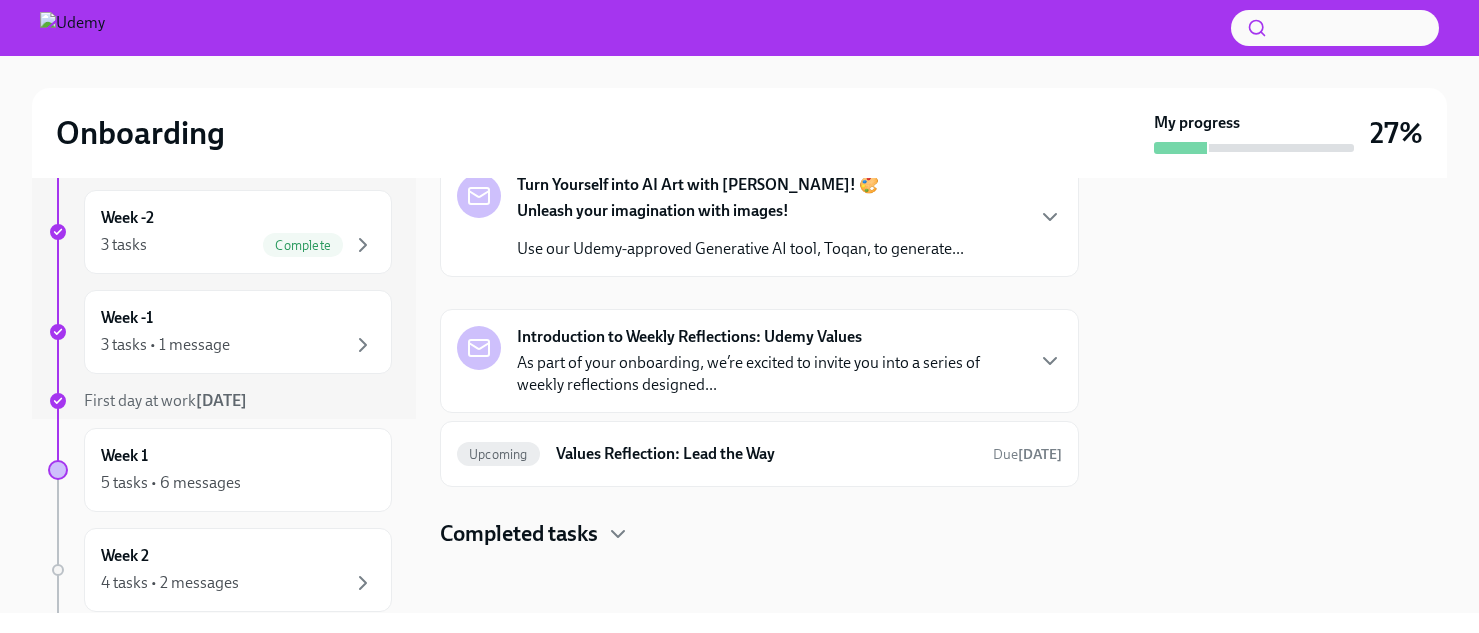click on "As part of your onboarding, we’re excited to invite you into a series of weekly reflections designed..." at bounding box center (769, 374) 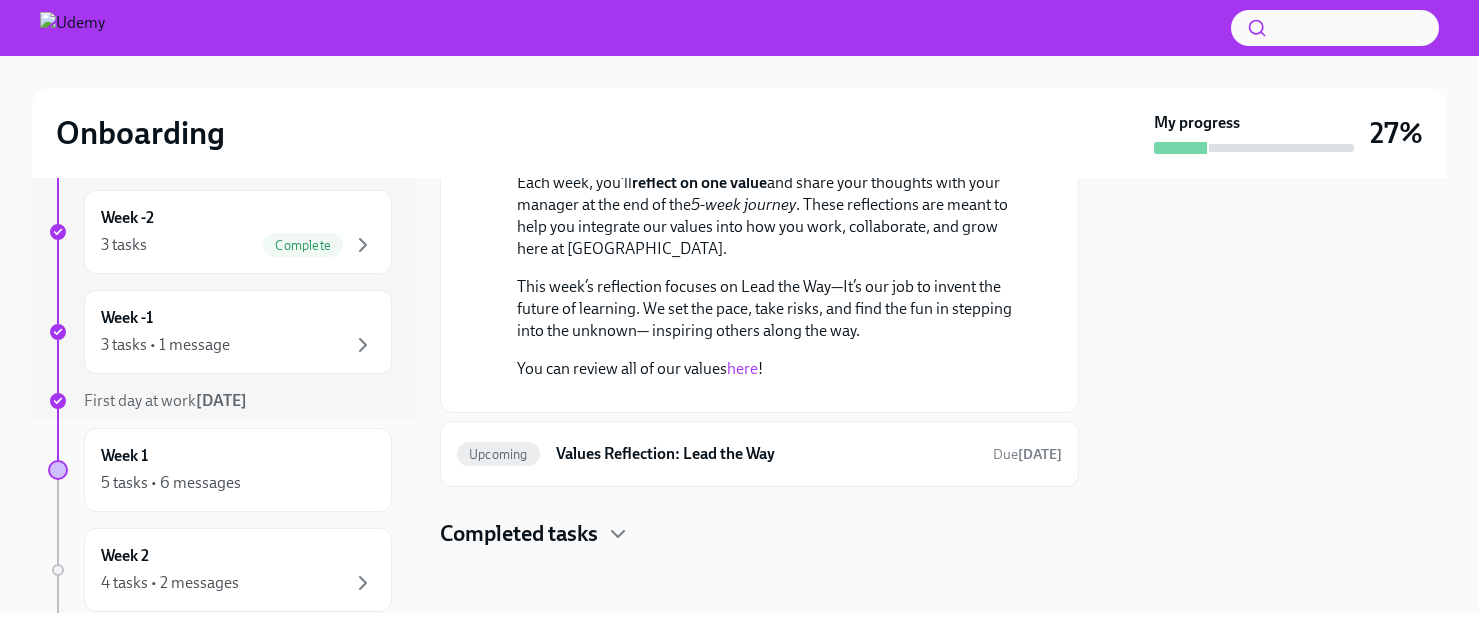scroll, scrollTop: 2532, scrollLeft: 0, axis: vertical 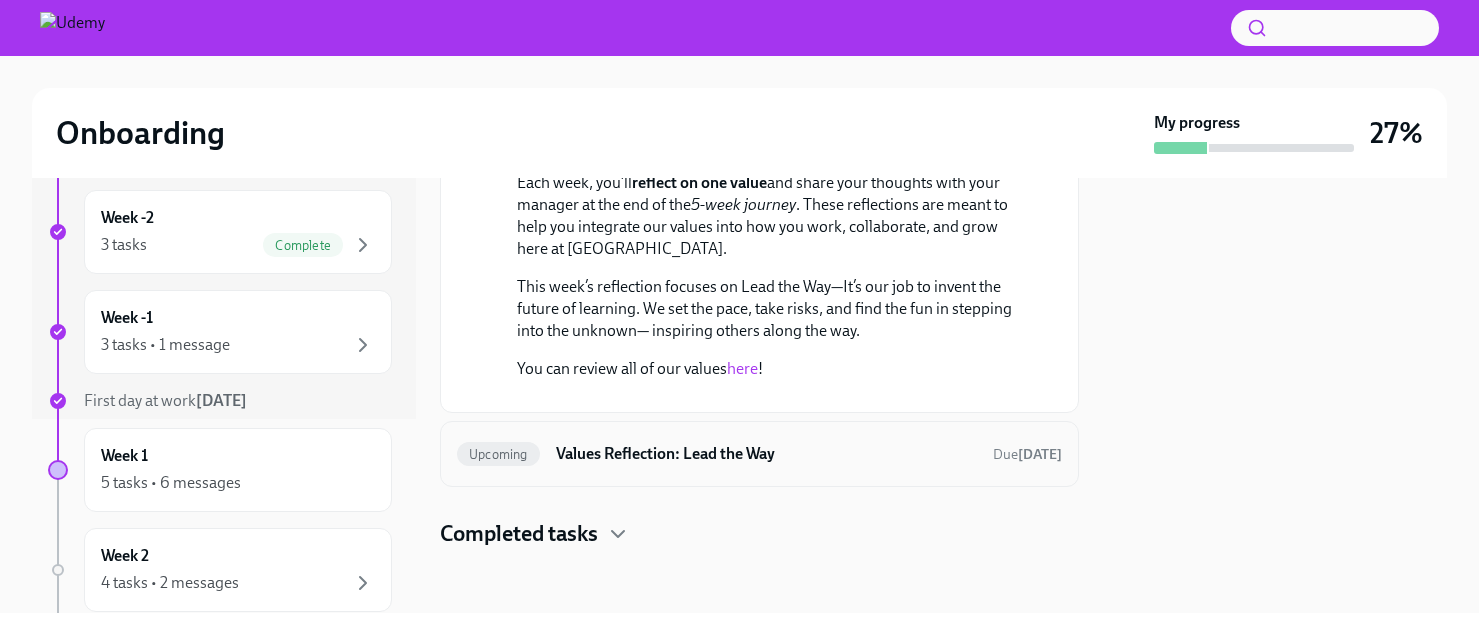click on "Upcoming Values Reflection: Lead the Way Due  in 6 days" at bounding box center (759, 454) 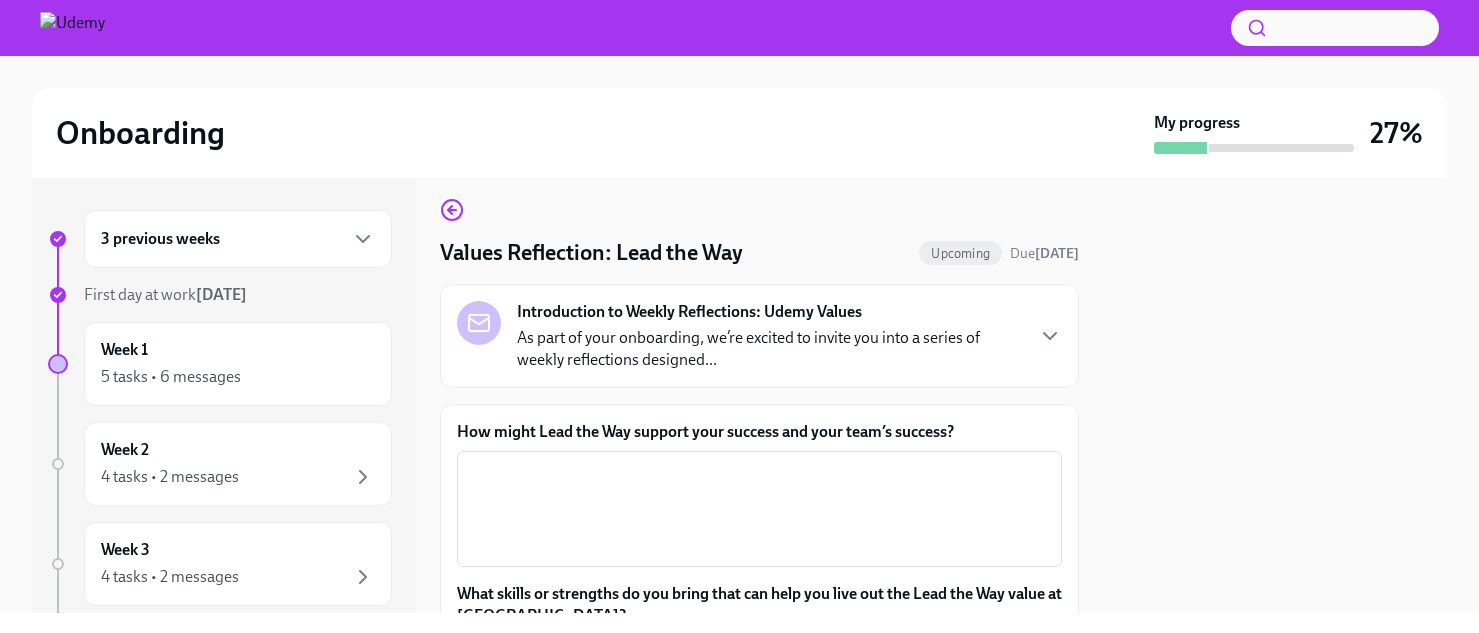 scroll, scrollTop: 0, scrollLeft: 0, axis: both 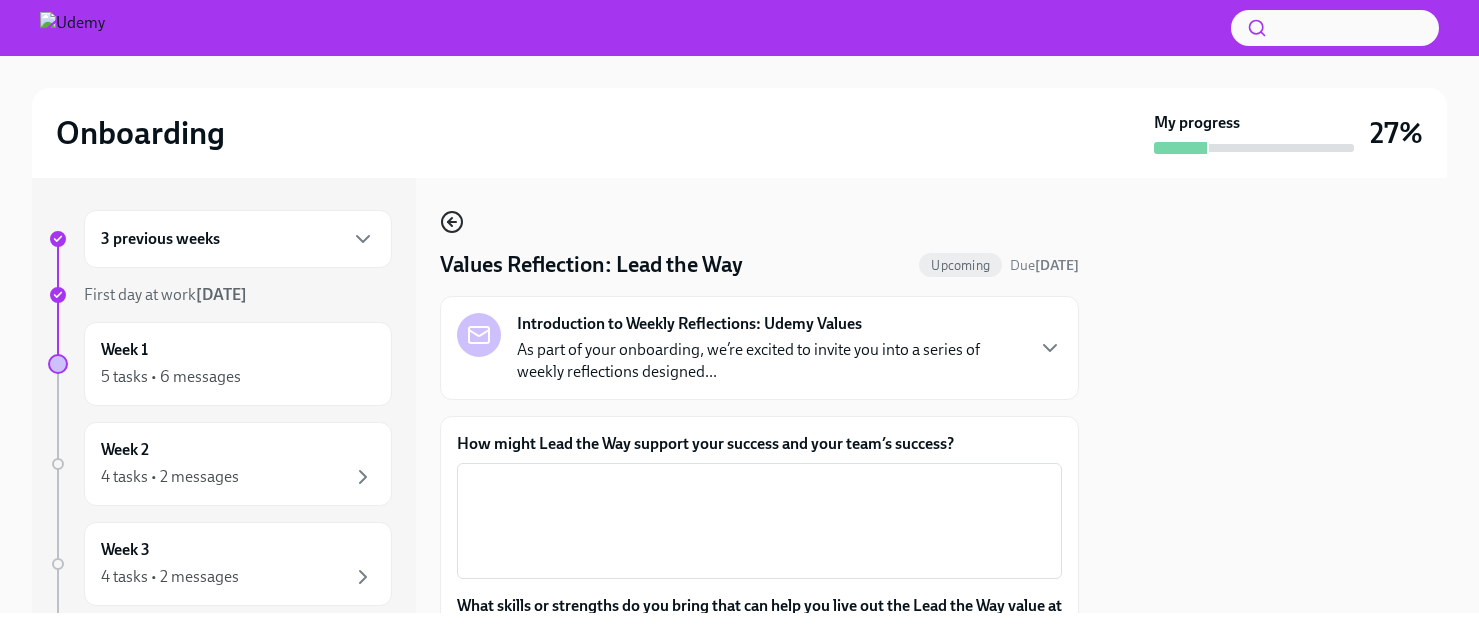 click 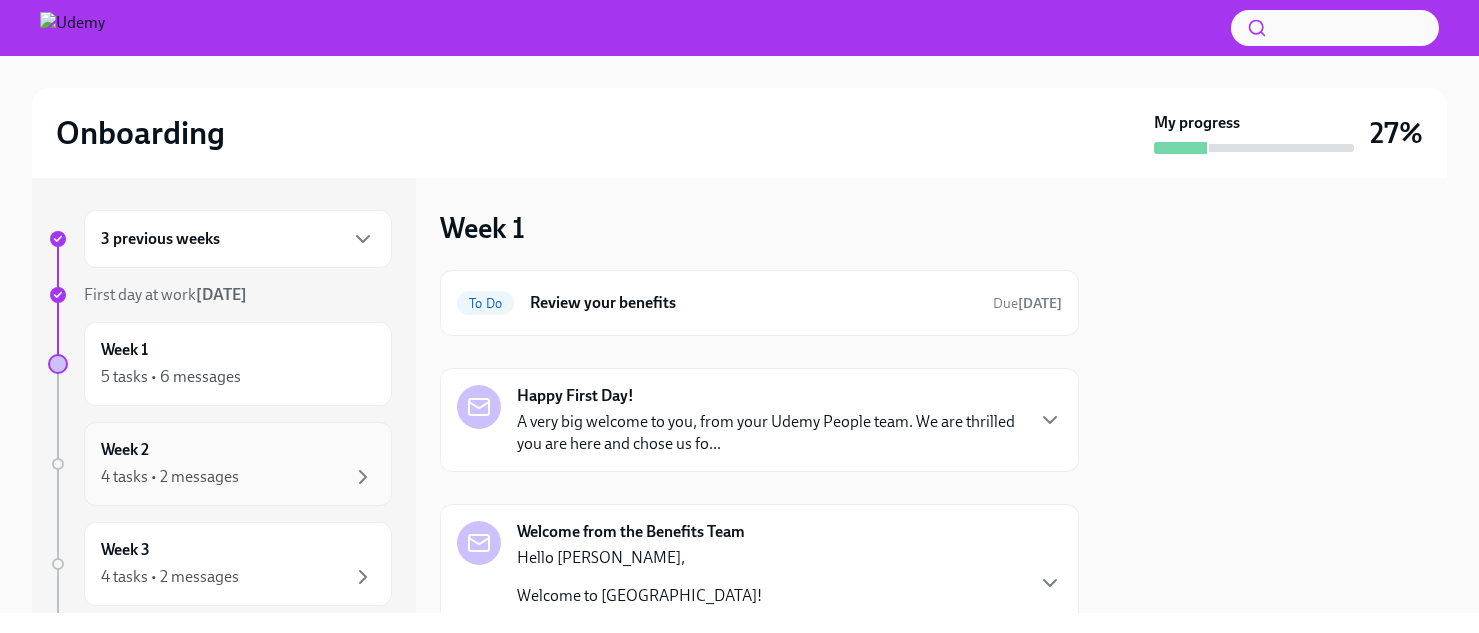 click on "4 tasks • 2 messages" at bounding box center [238, 477] 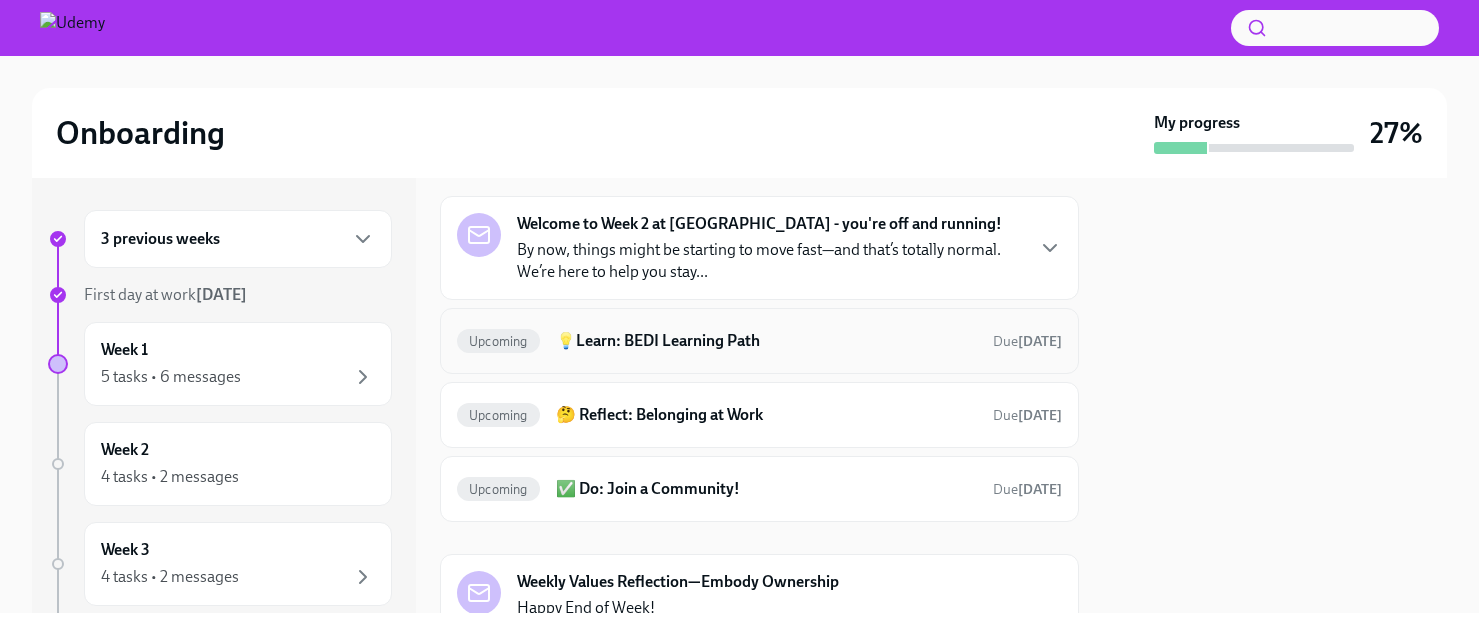 scroll, scrollTop: 68, scrollLeft: 0, axis: vertical 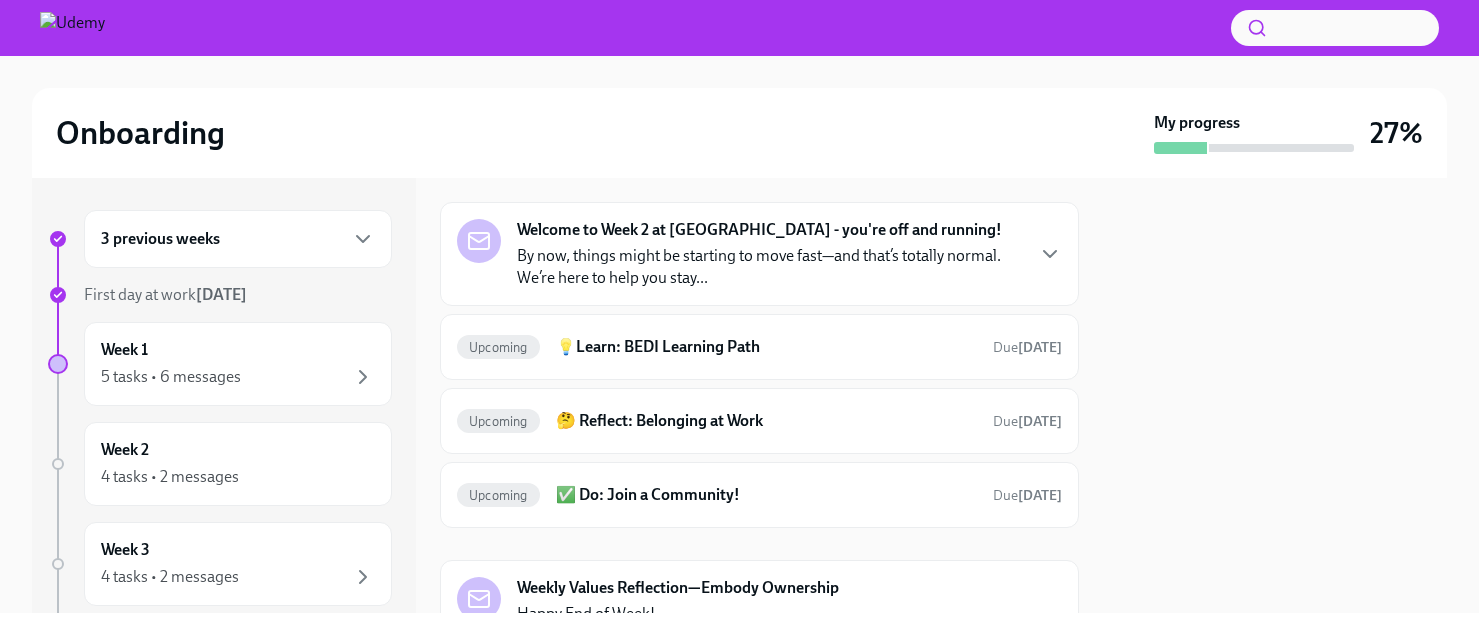 click on "By now, things might be starting to move fast—and that’s totally normal. We’re here to help you stay..." at bounding box center [769, 267] 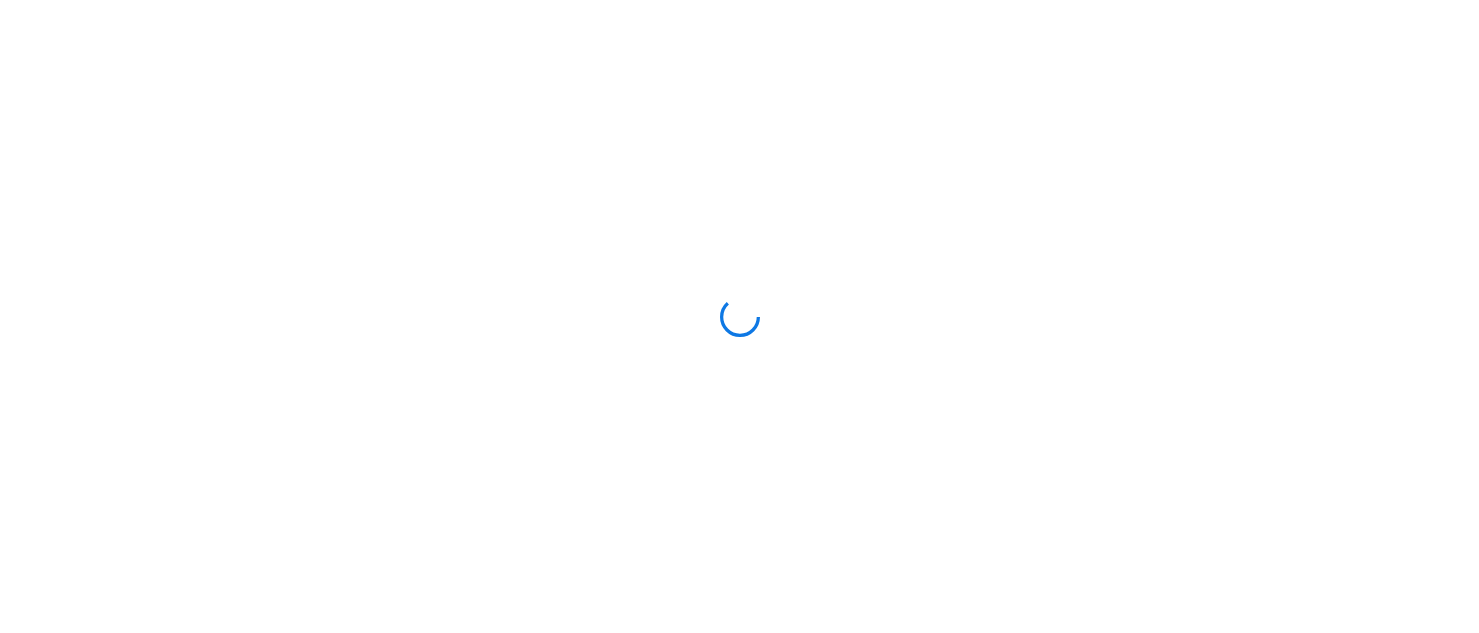 scroll, scrollTop: 0, scrollLeft: 0, axis: both 